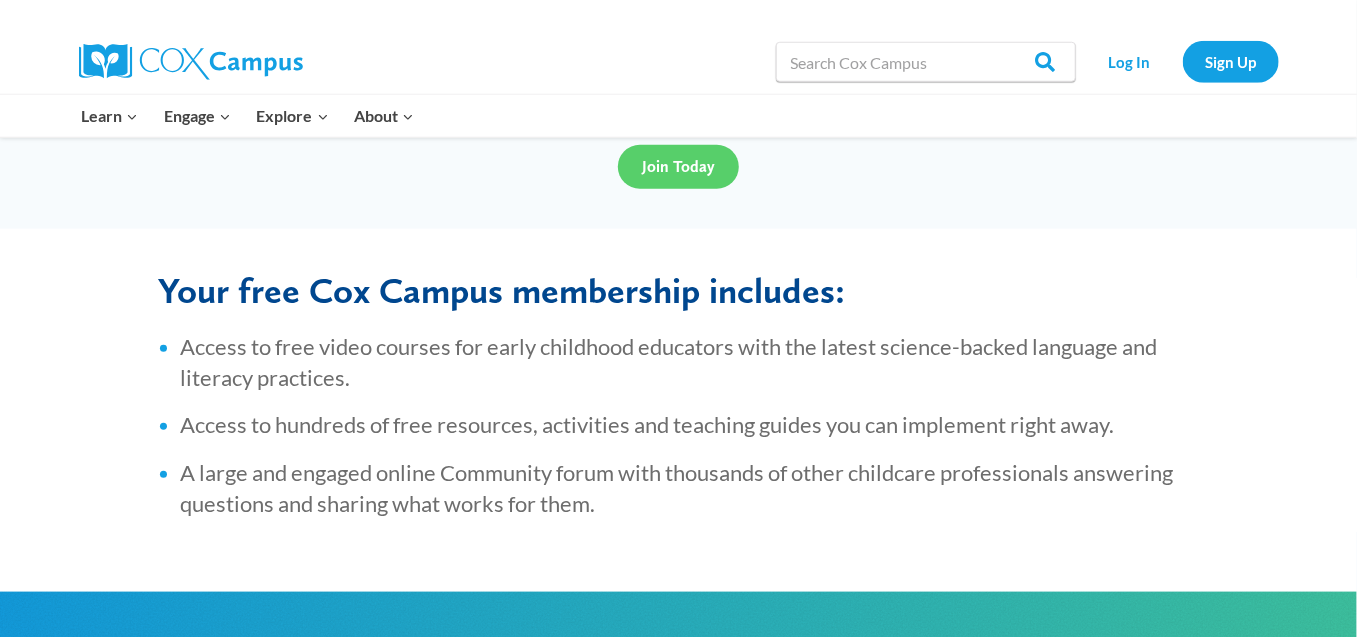 scroll, scrollTop: 739, scrollLeft: 0, axis: vertical 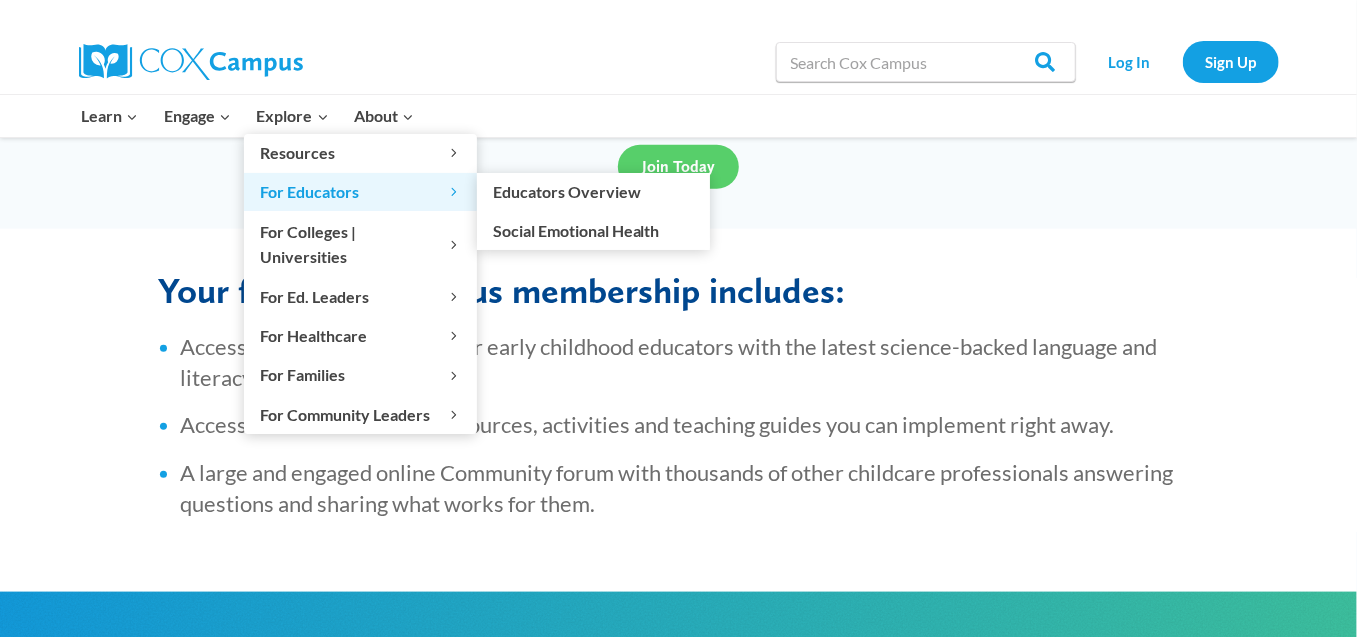 click on "For Educators Expand" at bounding box center [360, 192] 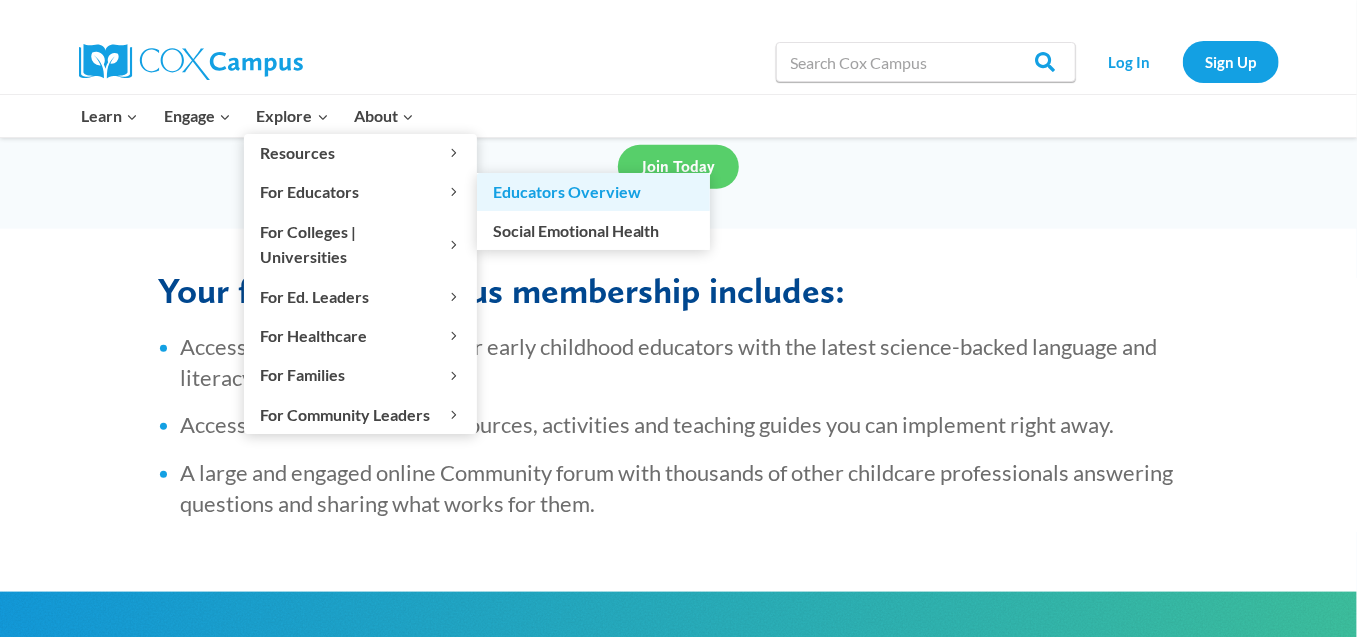 click on "Educators Overview" at bounding box center (593, 192) 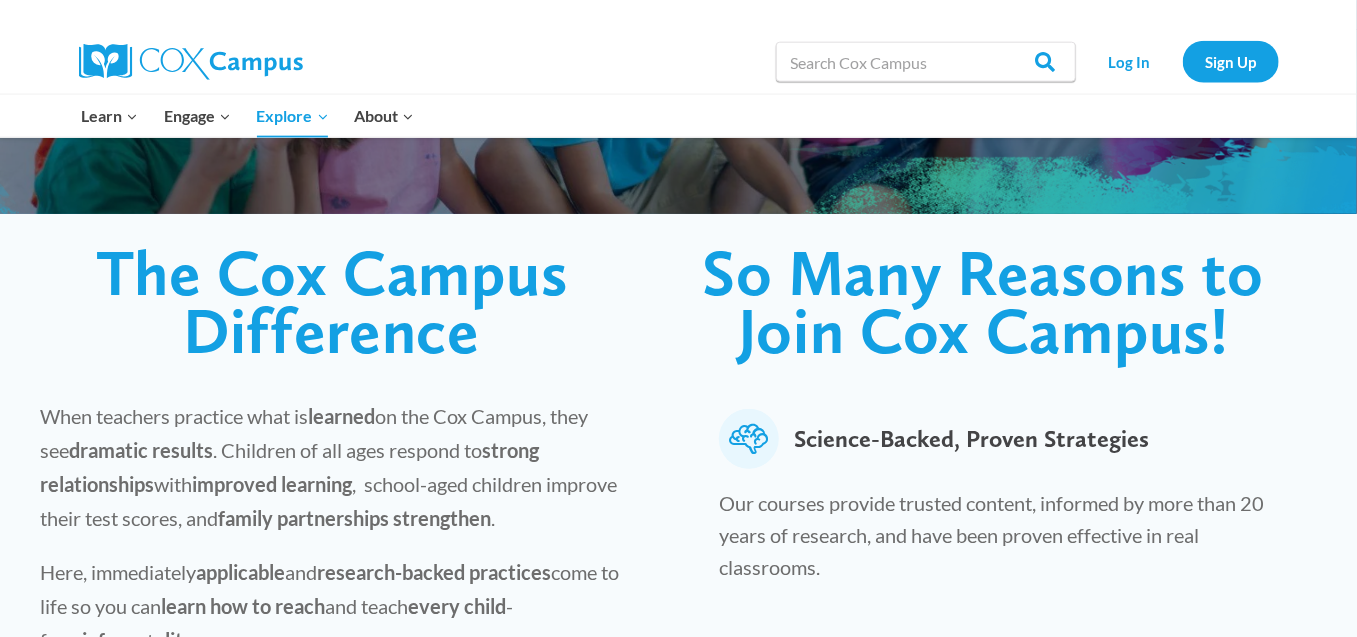 scroll, scrollTop: 422, scrollLeft: 0, axis: vertical 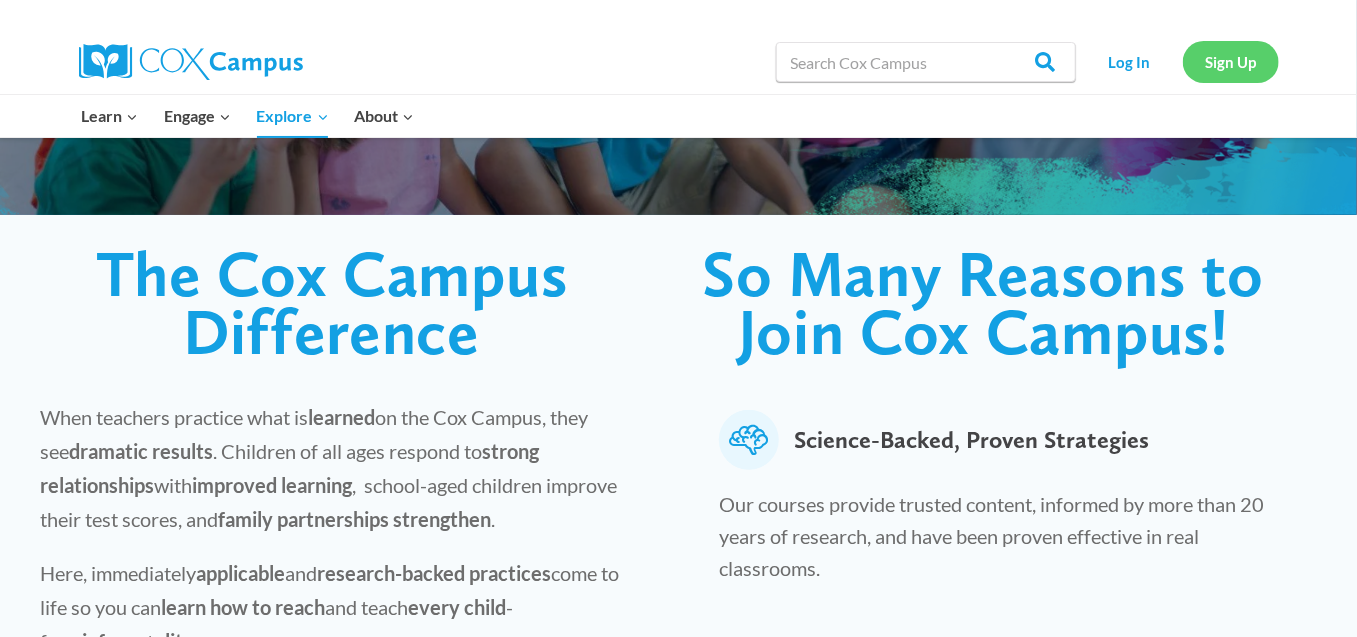 click on "Sign Up" at bounding box center [1231, 61] 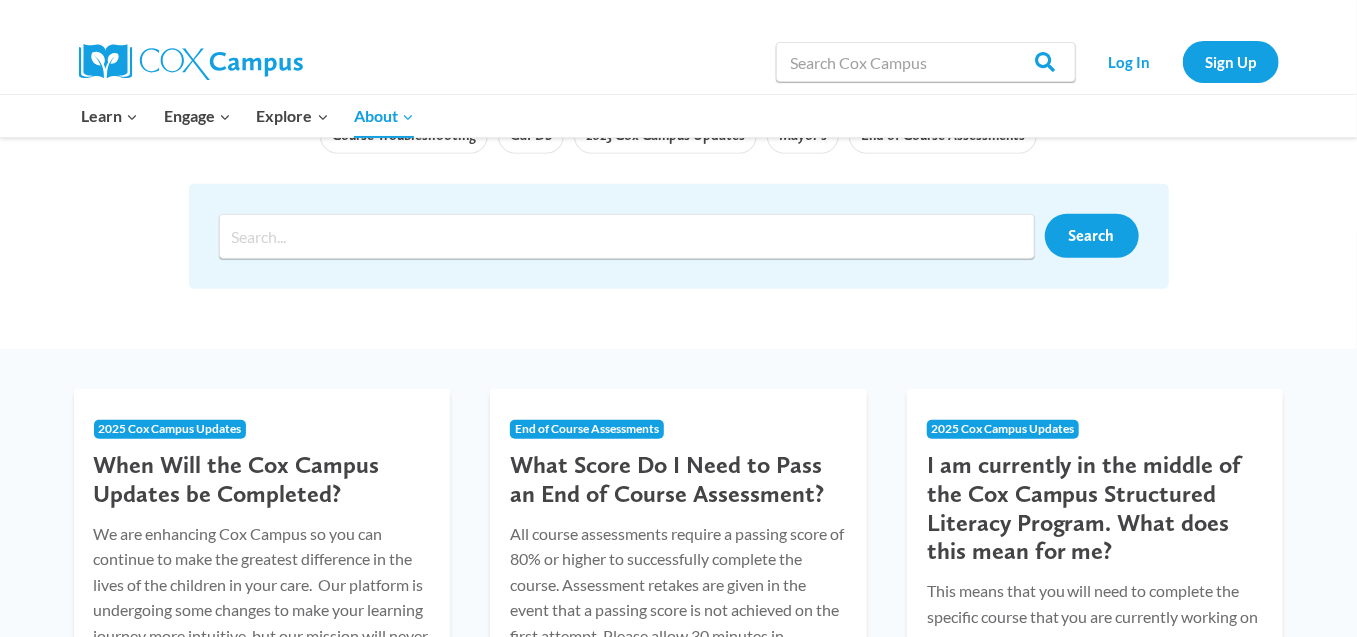 scroll, scrollTop: 0, scrollLeft: 0, axis: both 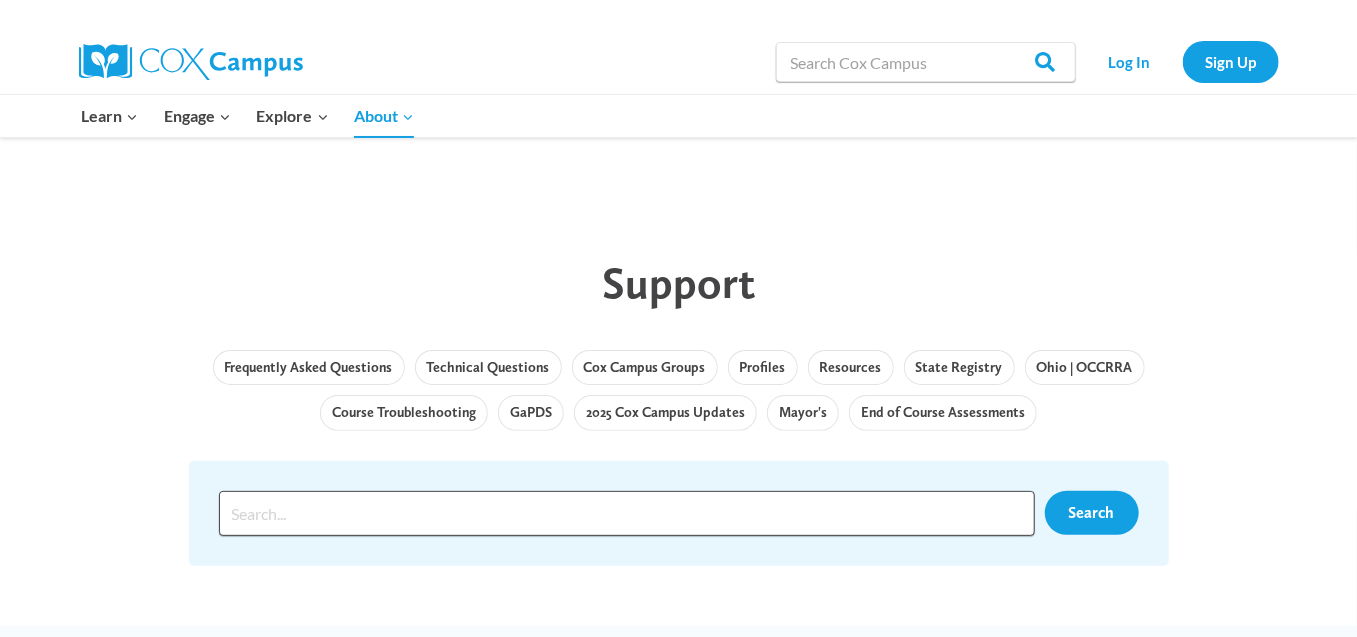 click at bounding box center (627, 513) 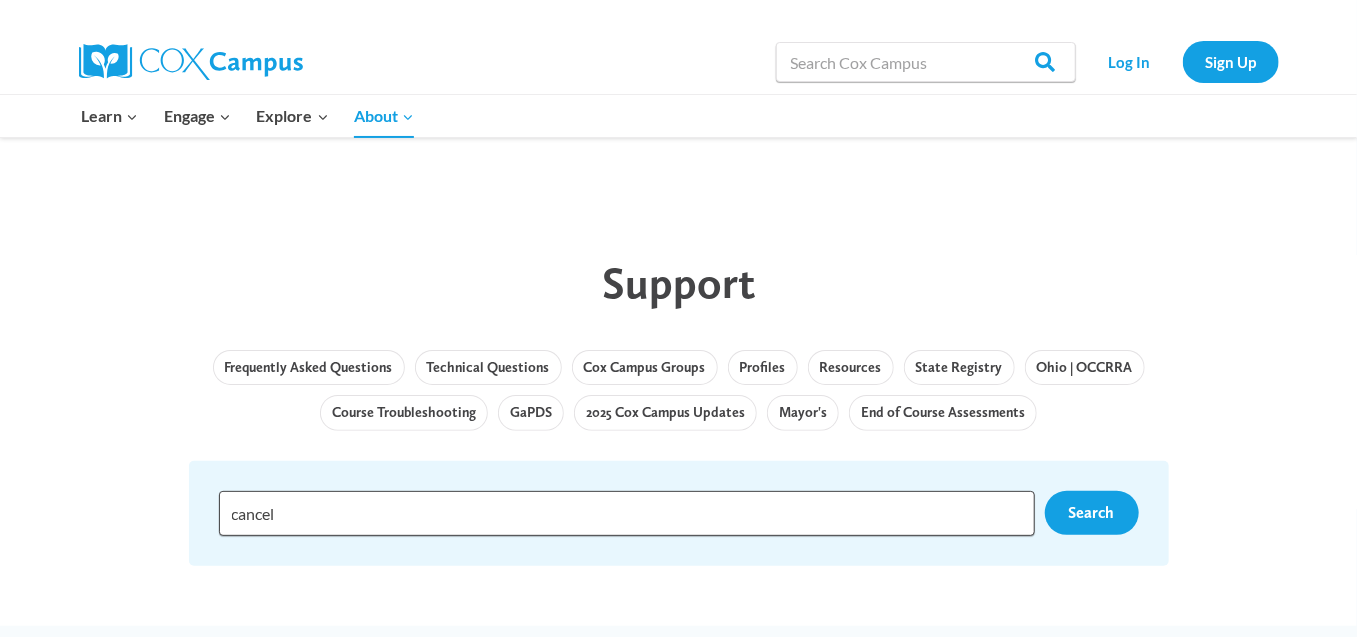 type on "cancel" 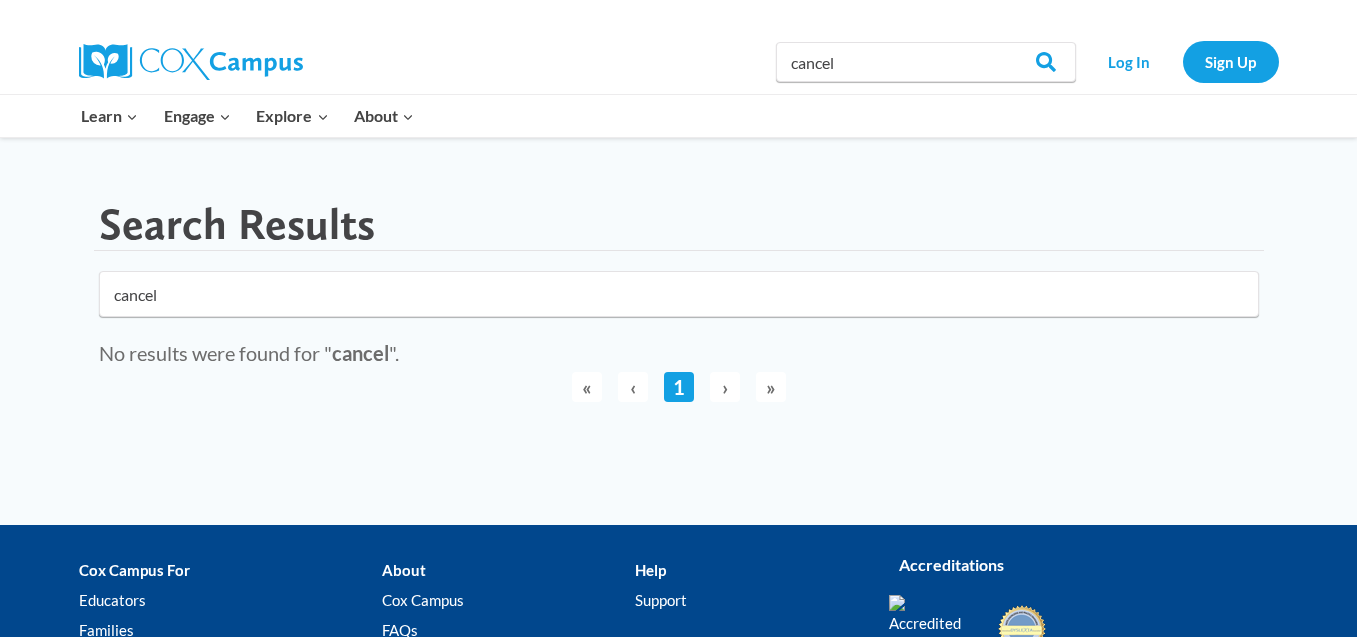 scroll, scrollTop: 0, scrollLeft: 0, axis: both 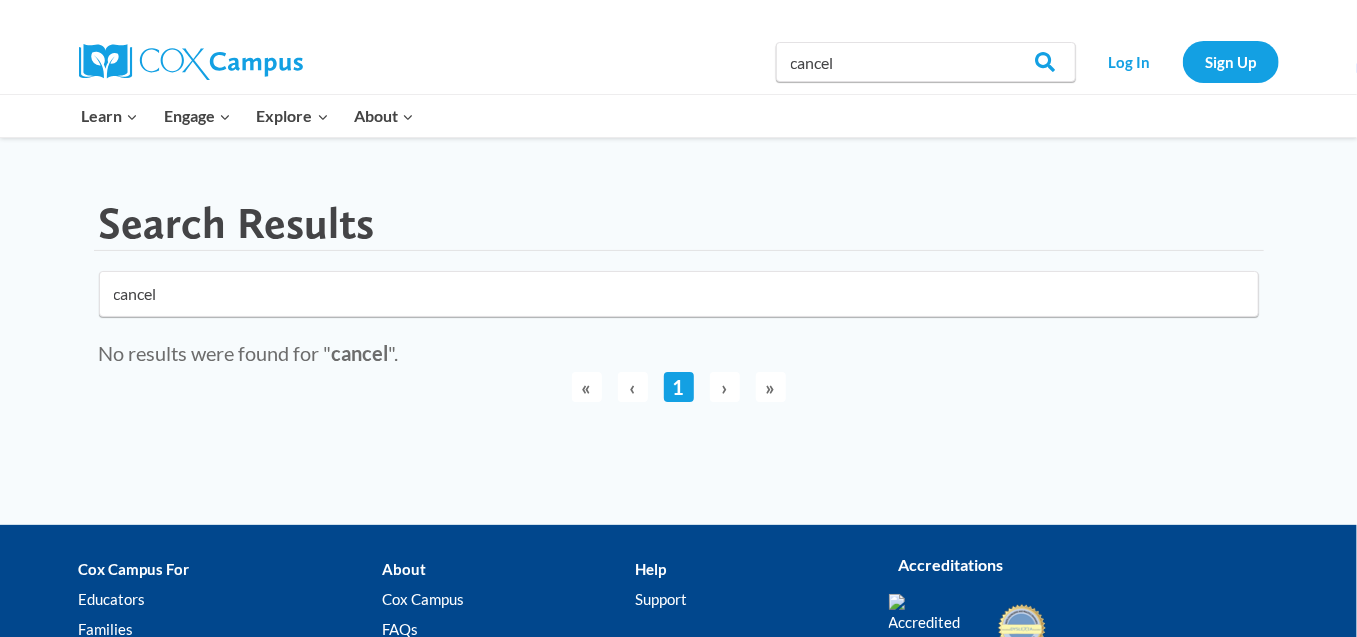 click on "cancel" at bounding box center (679, 294) 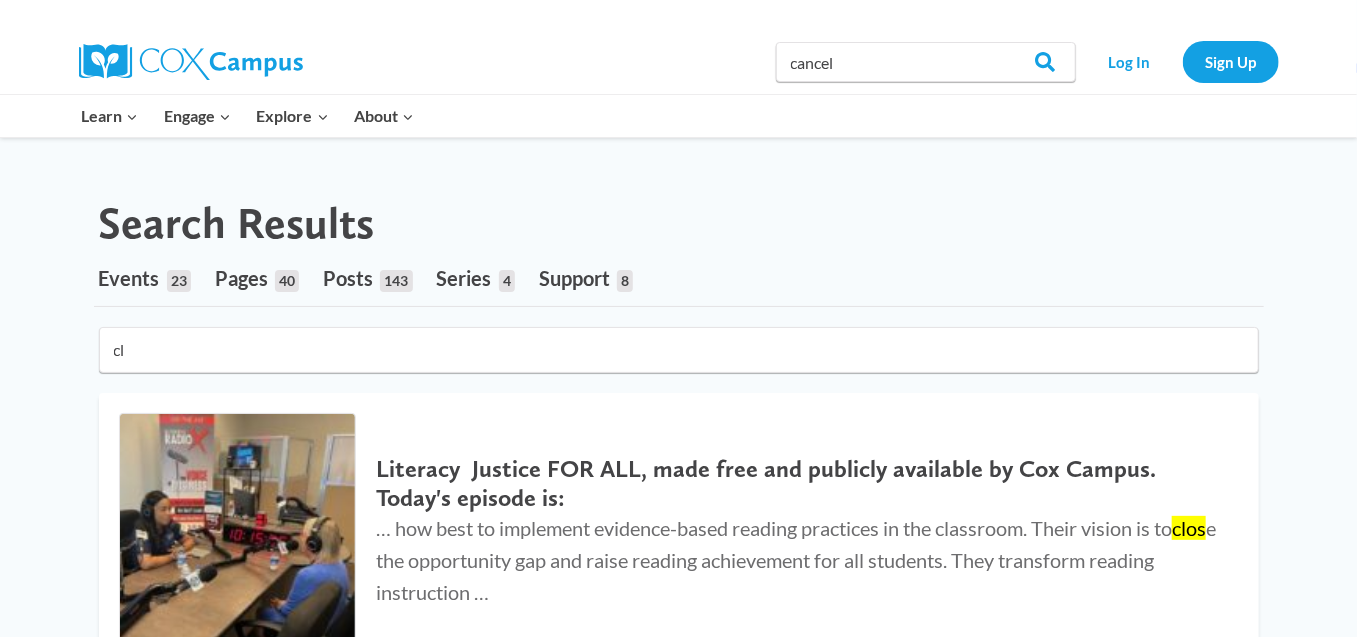 type on "c" 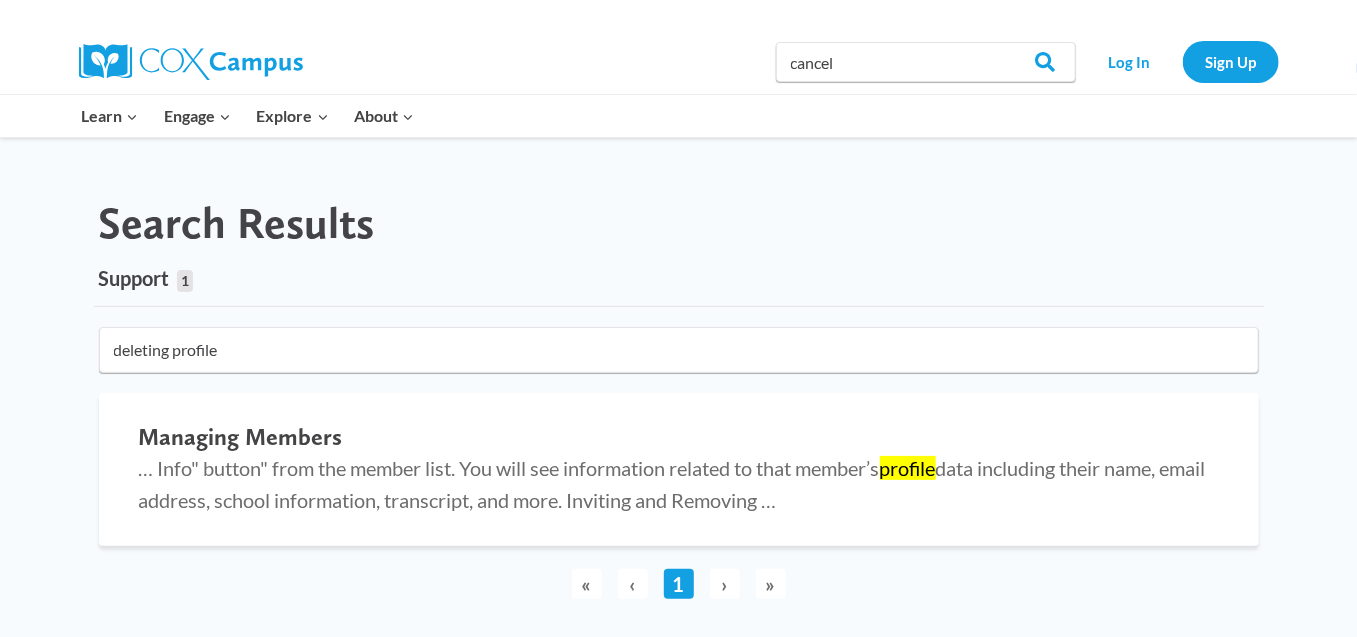 type on "deleting profile" 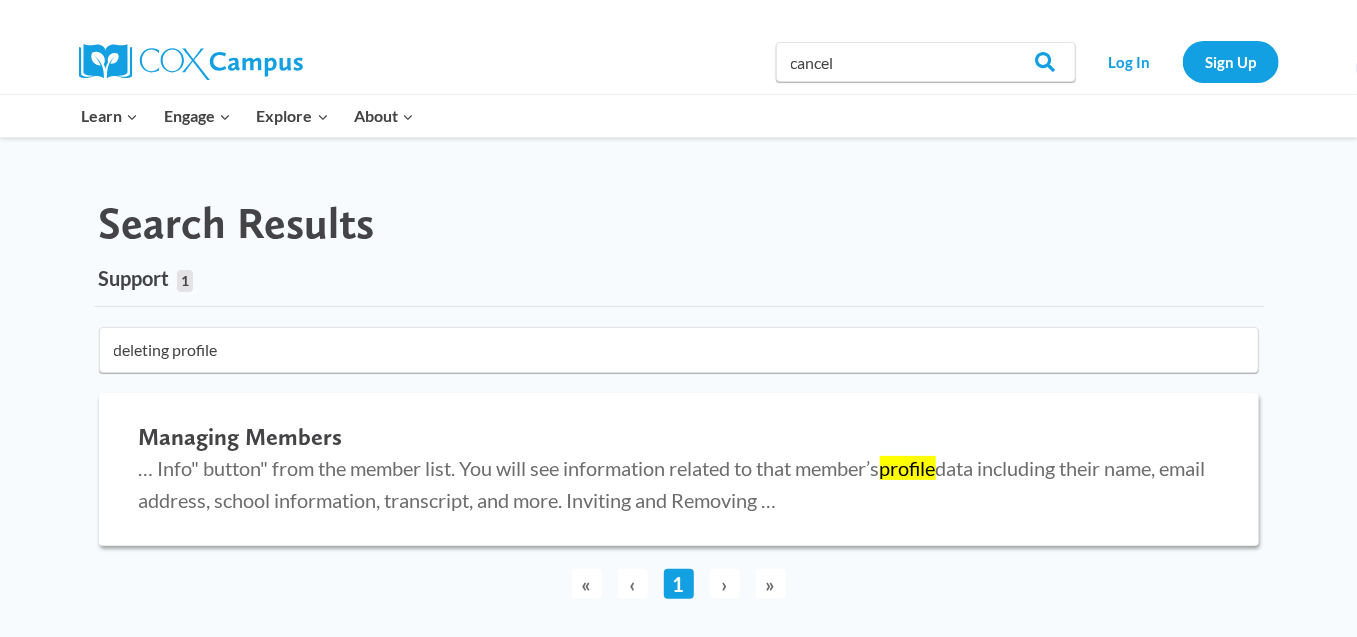 click on "… Info" button" from the member list. You will see information related to that member’s  profile  data including their name, email address, school information, transcript, and more.
Inviting and Removing …" at bounding box center (679, 484) 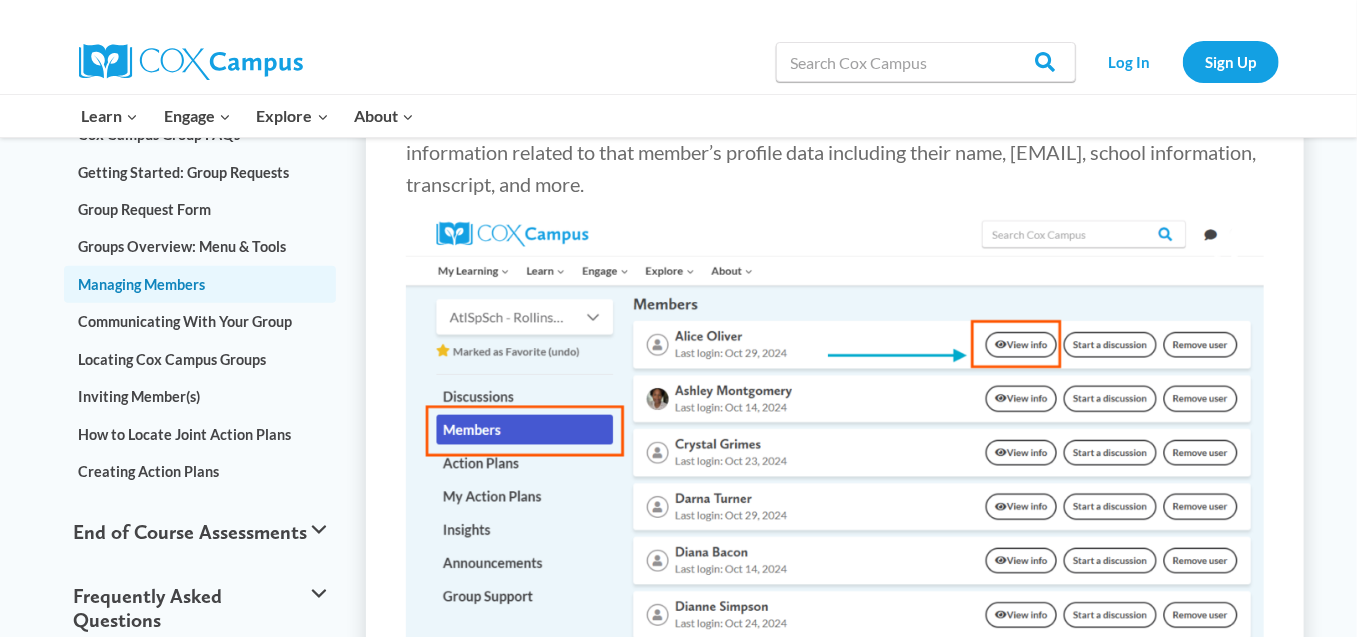 scroll, scrollTop: 0, scrollLeft: 0, axis: both 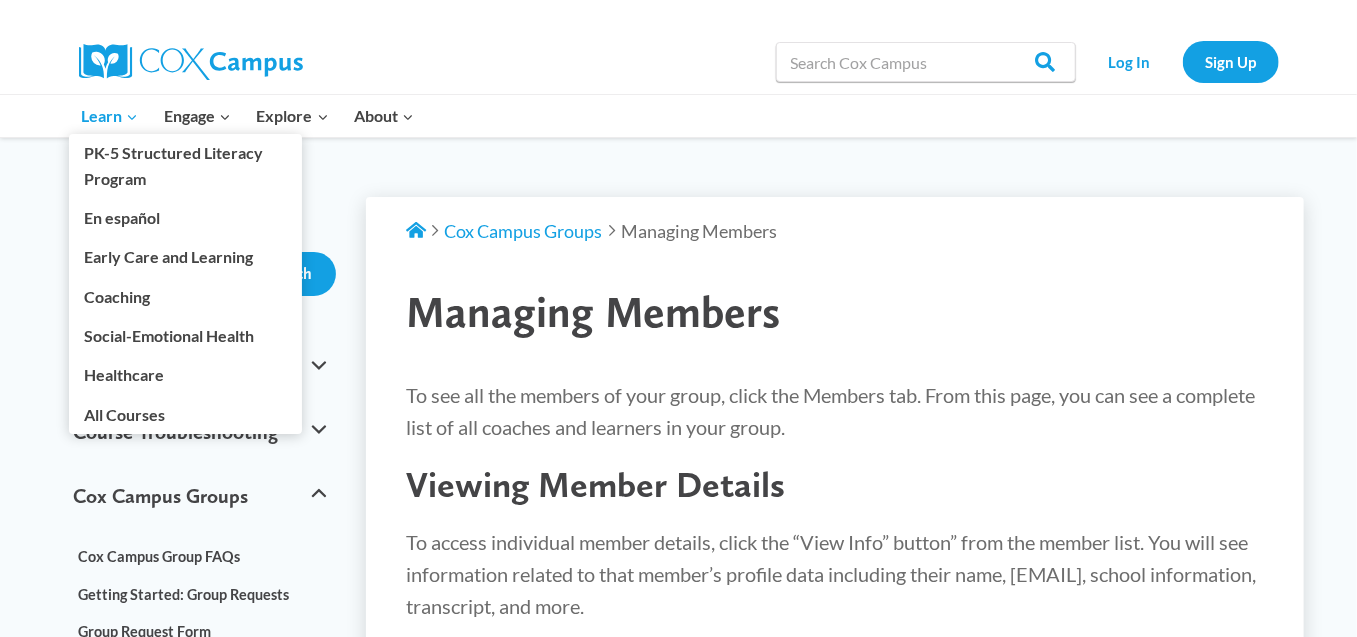 click on "Learn Expand" at bounding box center [109, 116] 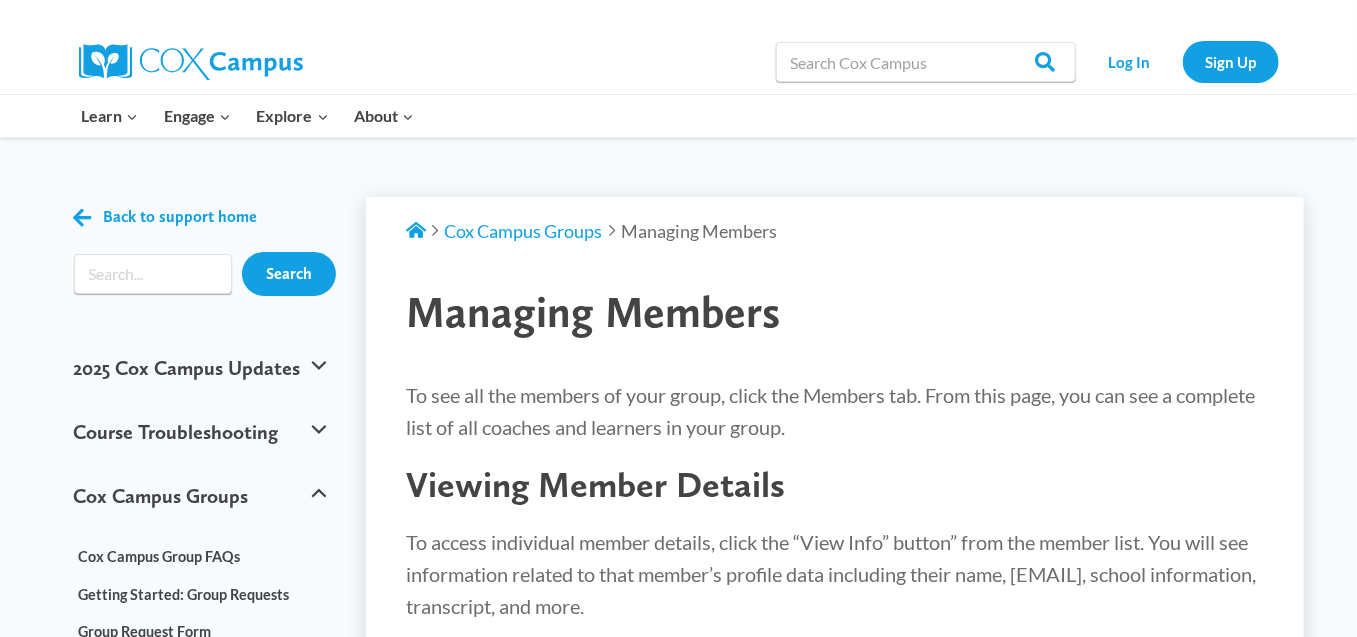 click at bounding box center (191, 62) 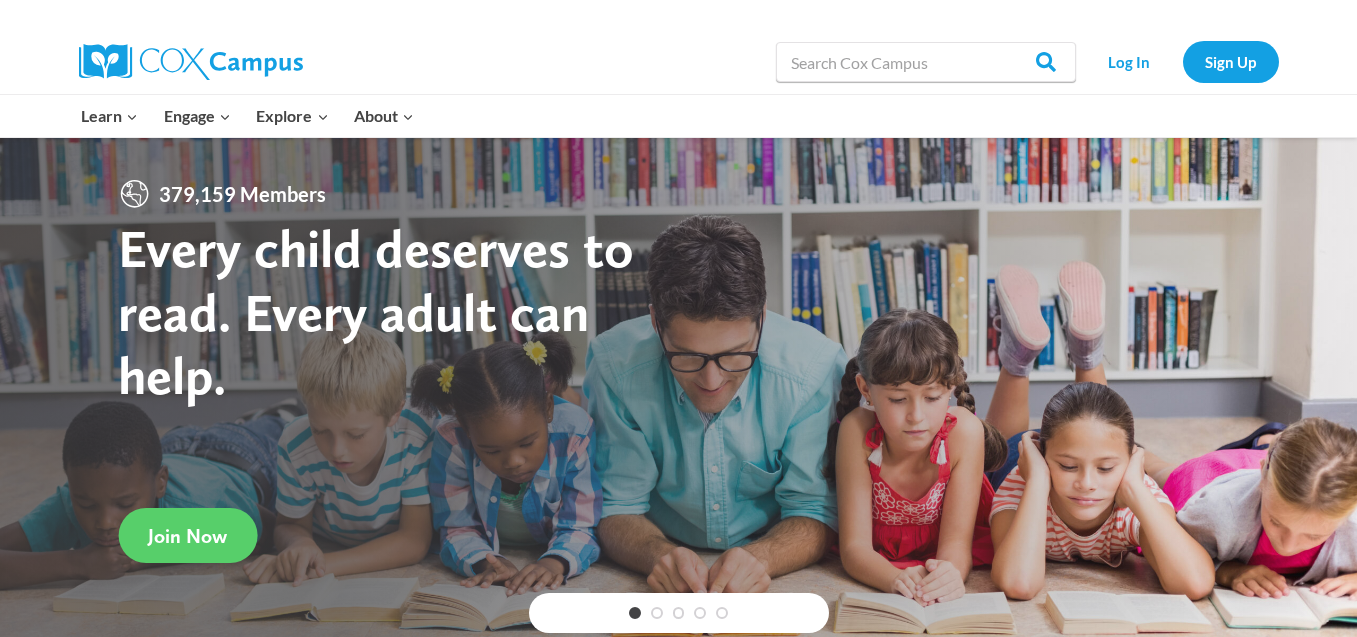 scroll, scrollTop: 0, scrollLeft: 0, axis: both 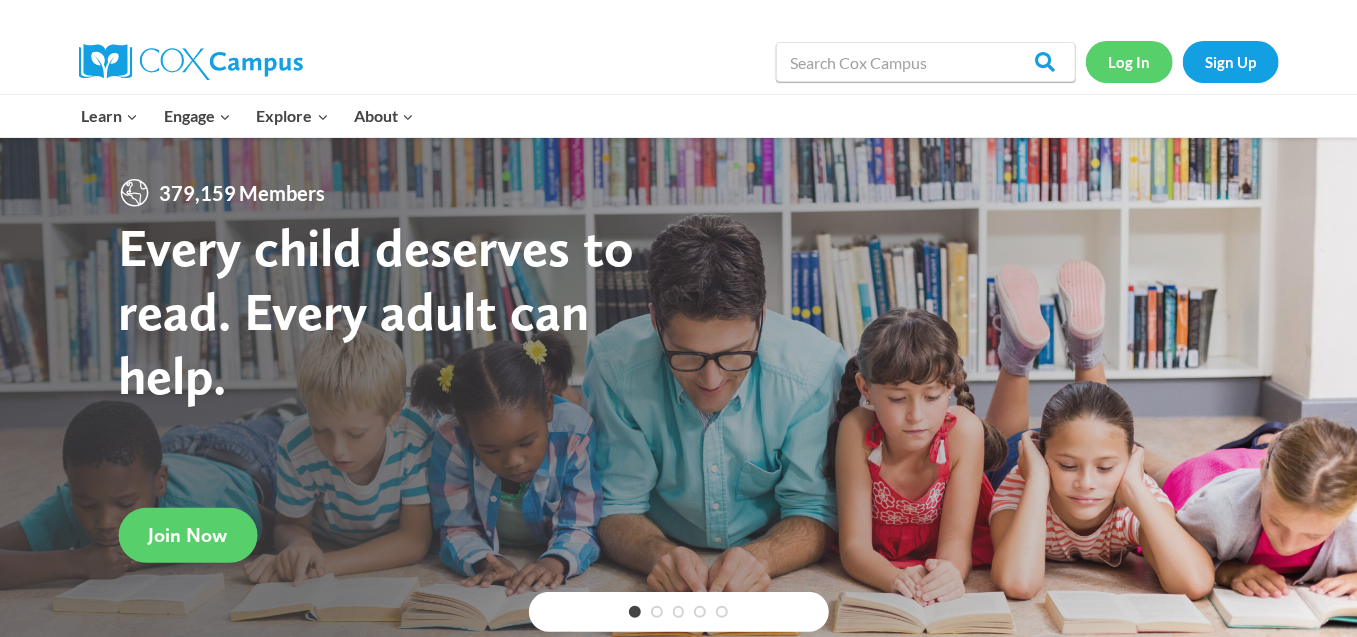 click on "Log In" at bounding box center (1129, 61) 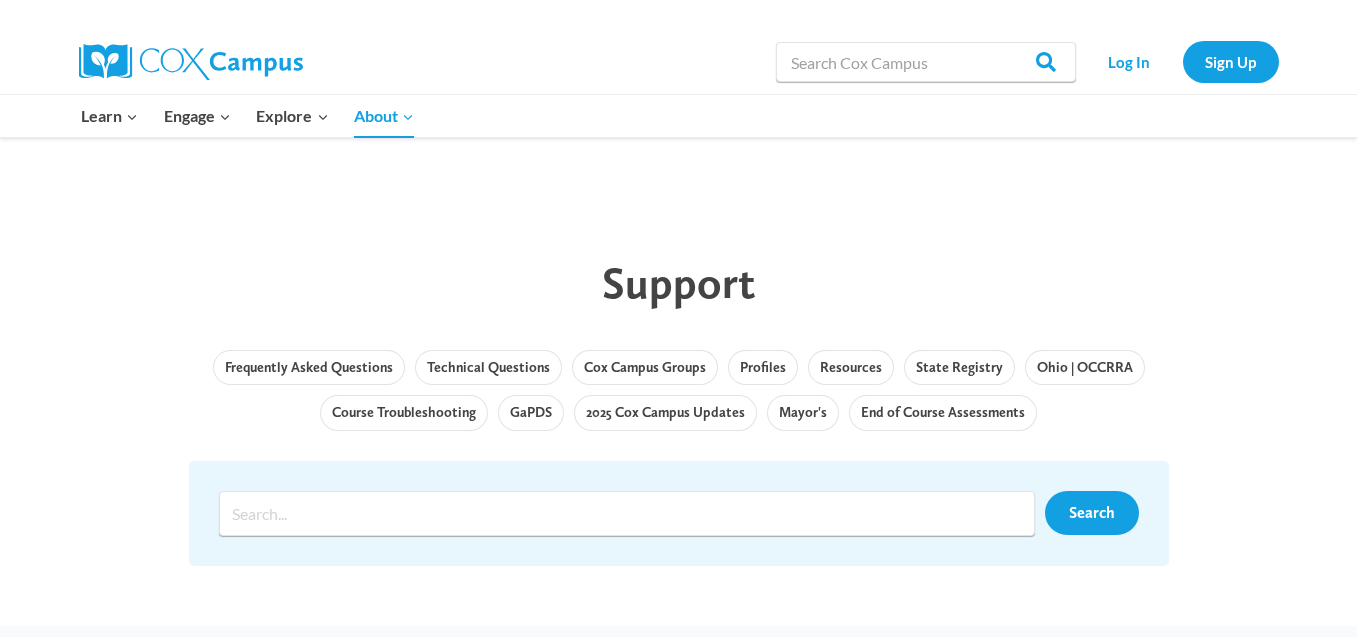 scroll, scrollTop: 0, scrollLeft: 0, axis: both 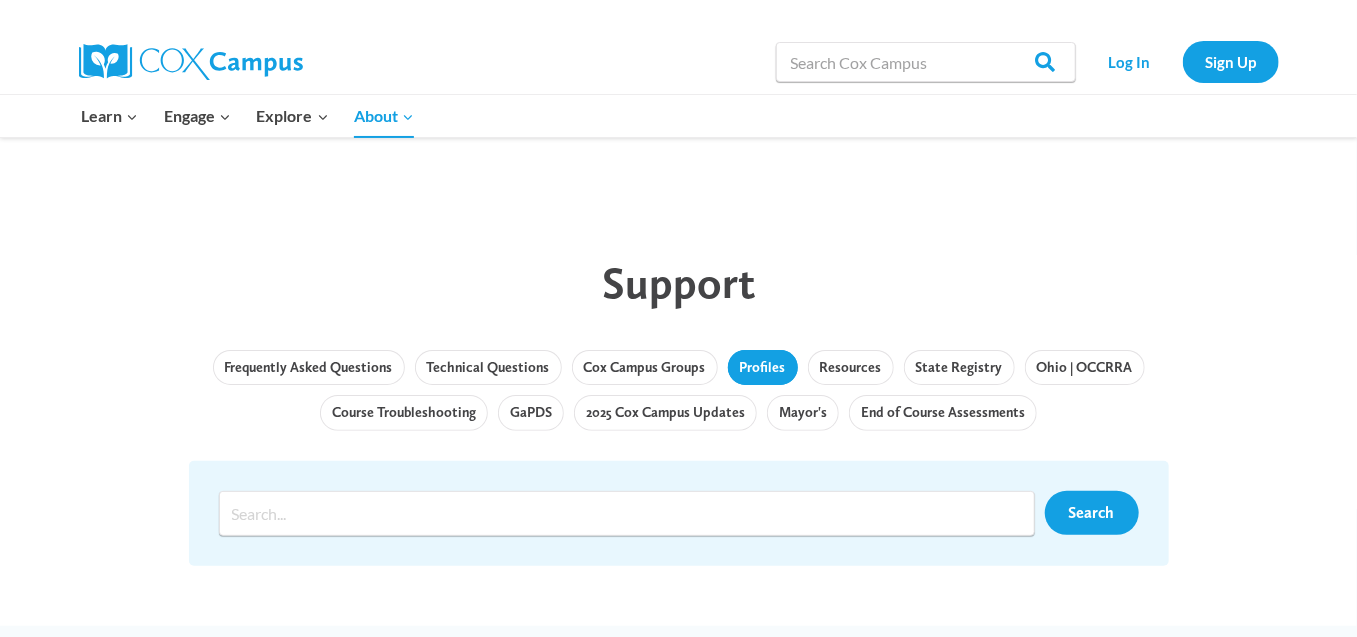 click on "Profiles" at bounding box center (763, 368) 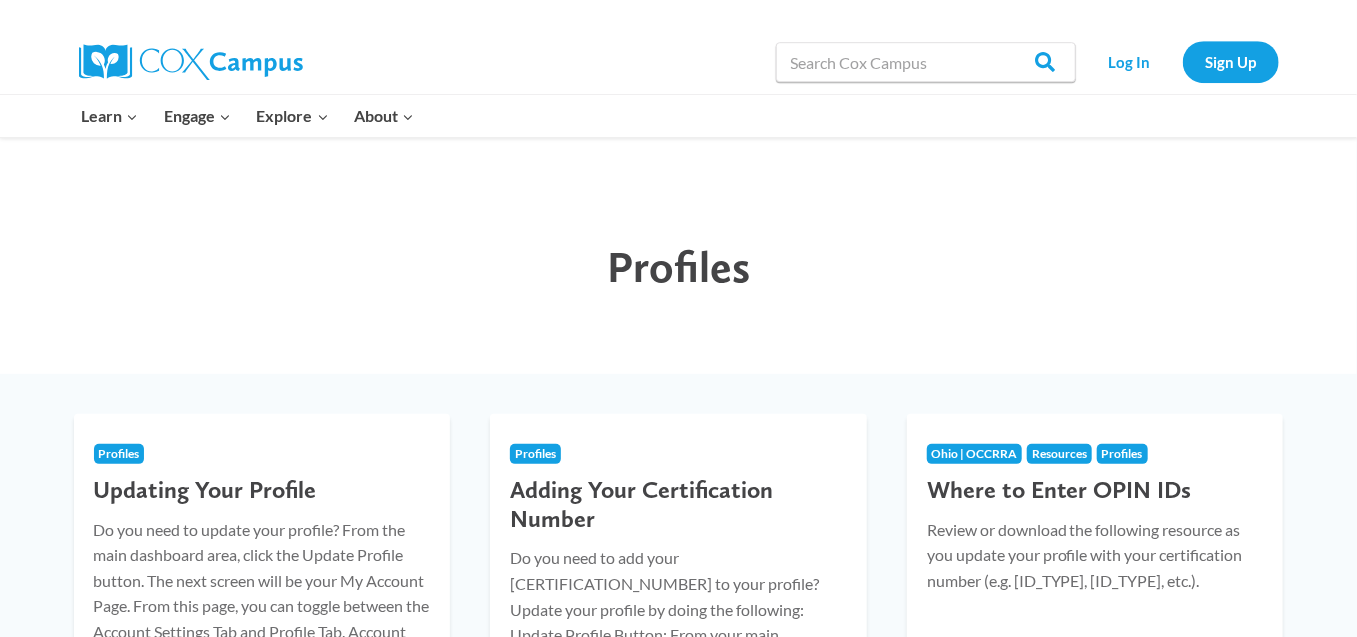 scroll, scrollTop: 0, scrollLeft: 0, axis: both 